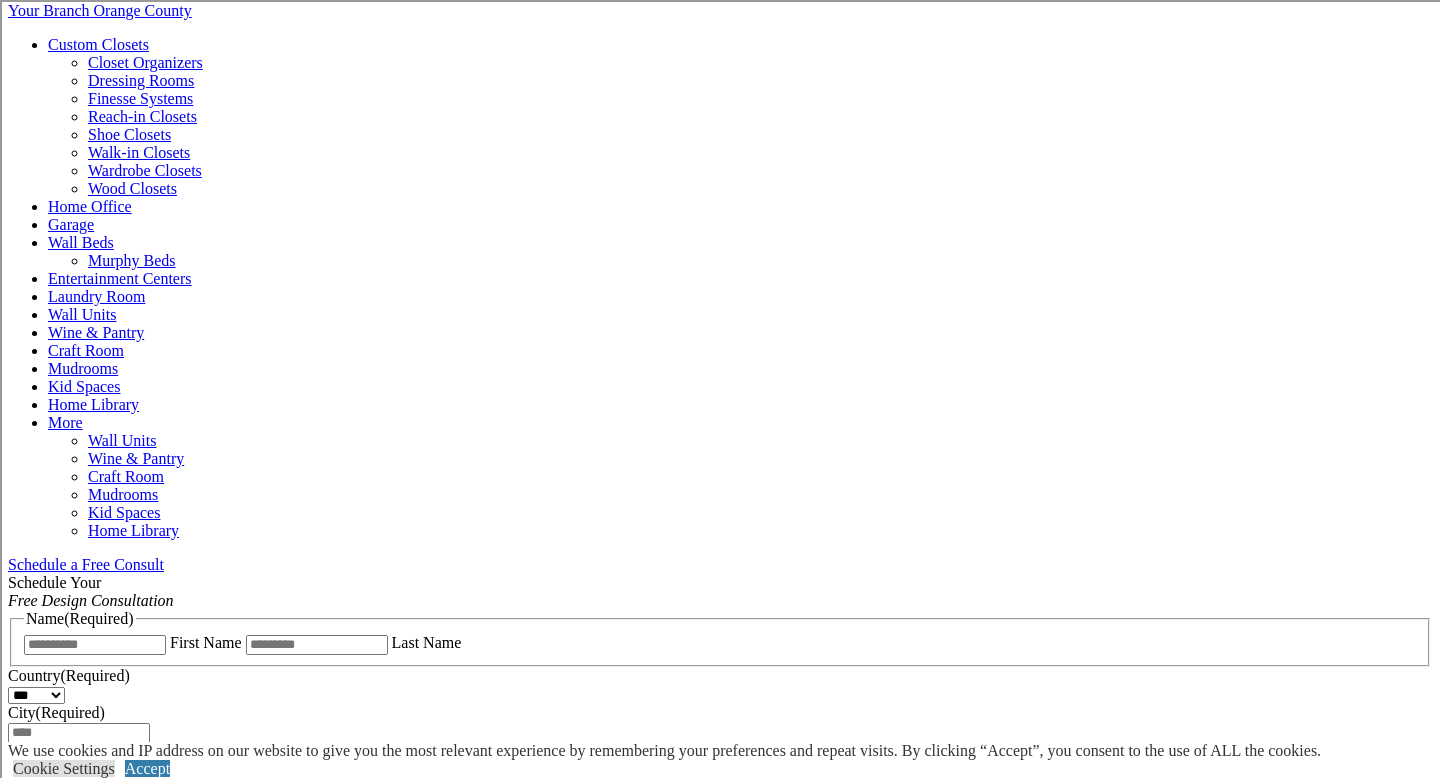 scroll, scrollTop: 788, scrollLeft: 0, axis: vertical 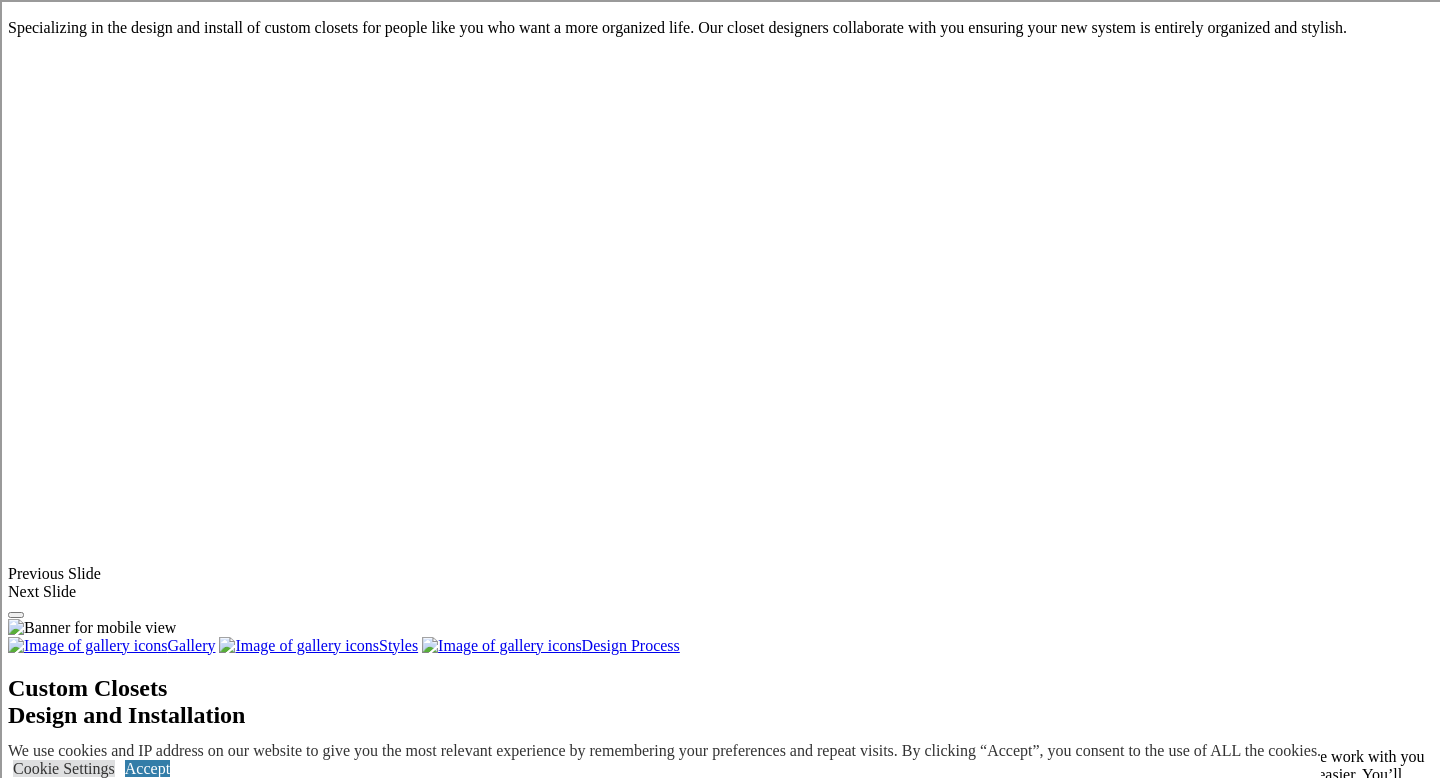 click at bounding box center [362, 2441] 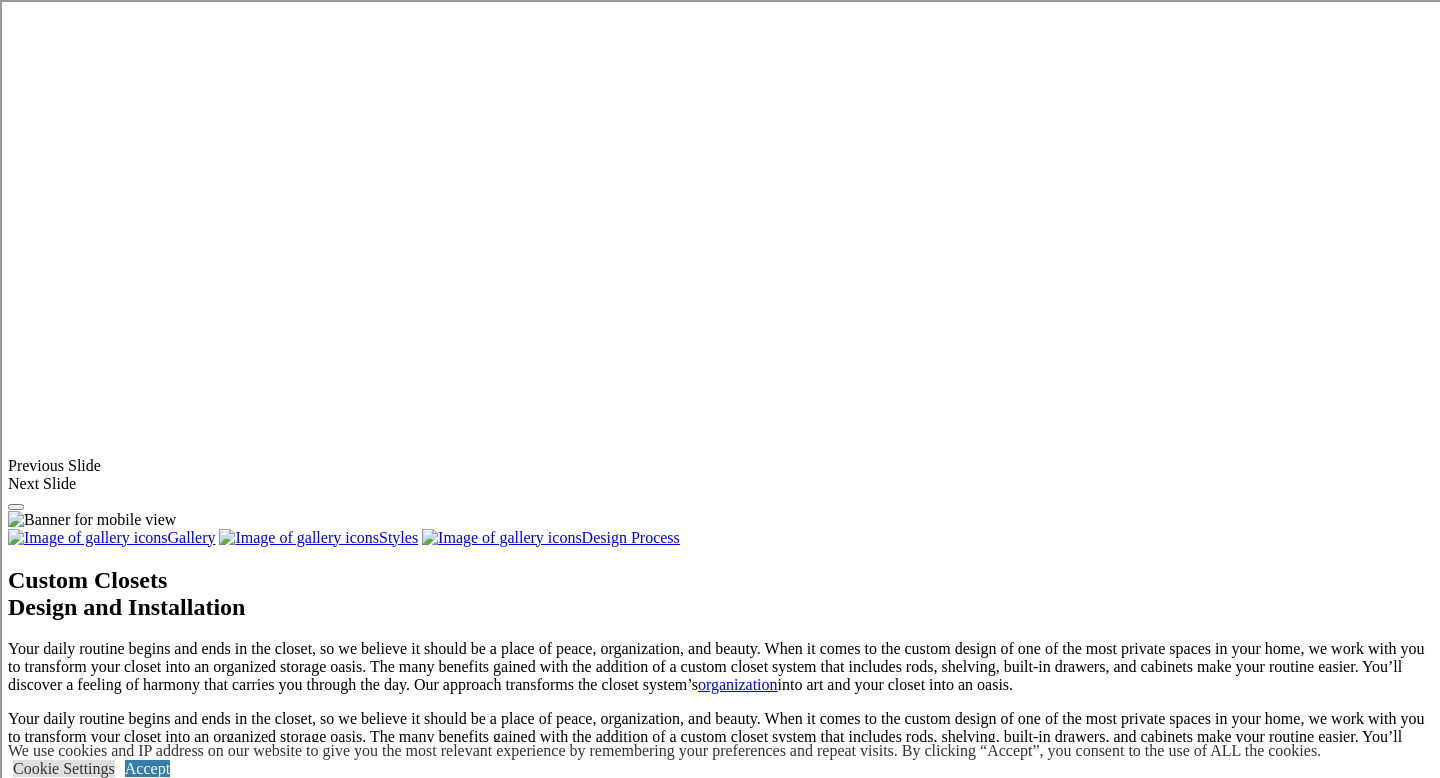 click on "How We Work  Online and In-Home Design Consultations Design Process Build Installation Design Appointment Builder Programs Interior Designers Locations Inspiration  Styles Create a Design Board Closet Accessory Videos Organizational Projects Organizational Elements Virtual Showroom Tours Product Videos Look Books Free Guides Closet Stories About  Why Us Reviews Warranty Sustainability Media Room Closet Factory Cares Customer Service Careers Blog Franchising" at bounding box center (720, -1401) 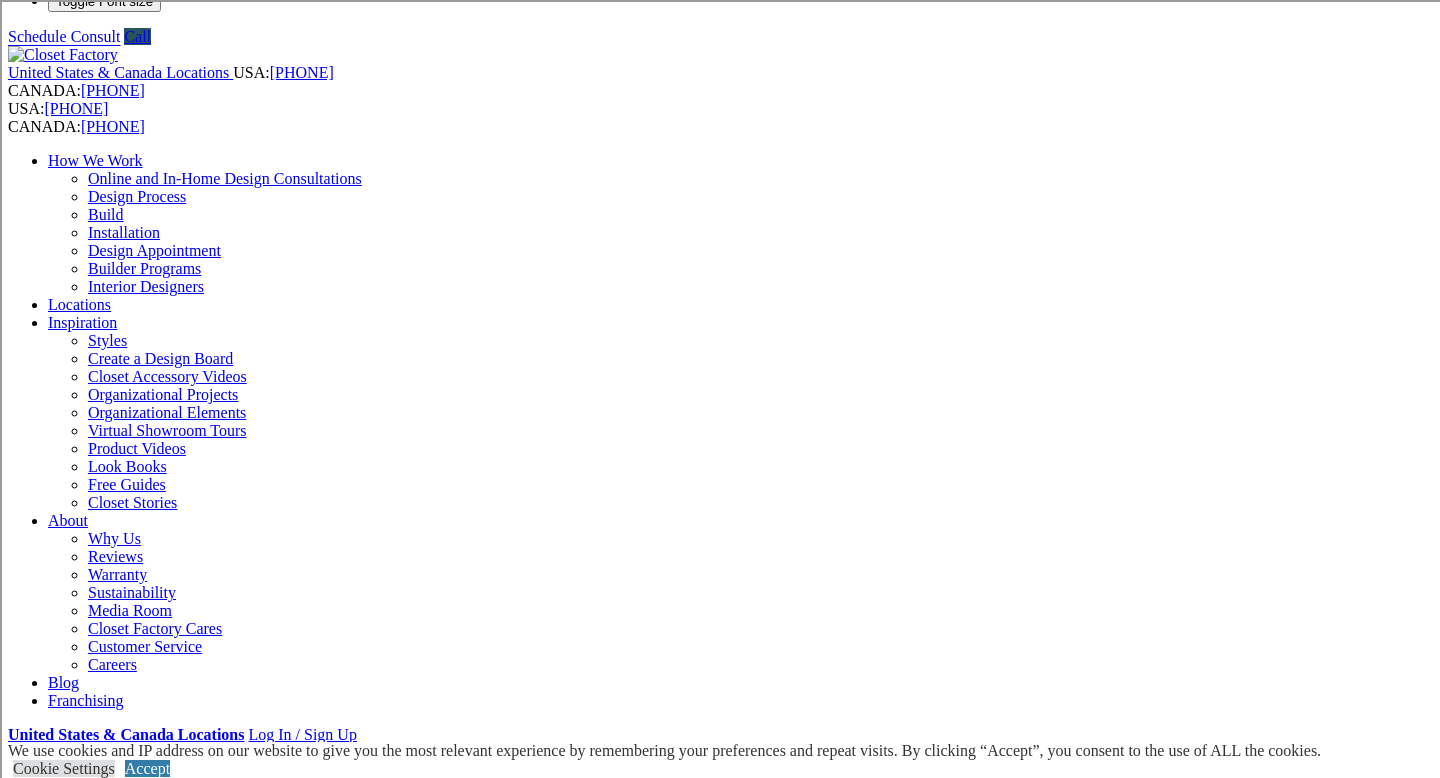 scroll, scrollTop: 0, scrollLeft: 0, axis: both 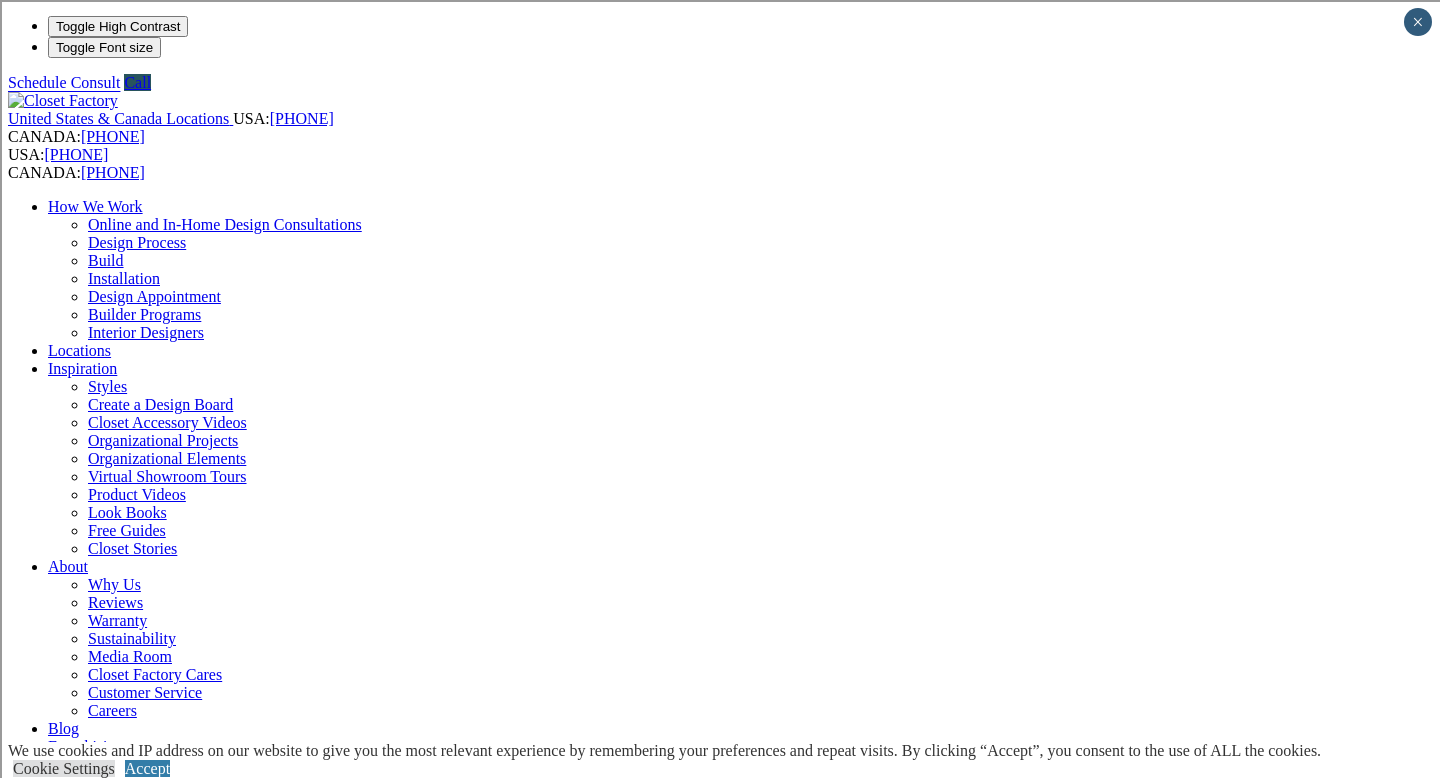 click on "Previous Slide" at bounding box center (720, 2344) 